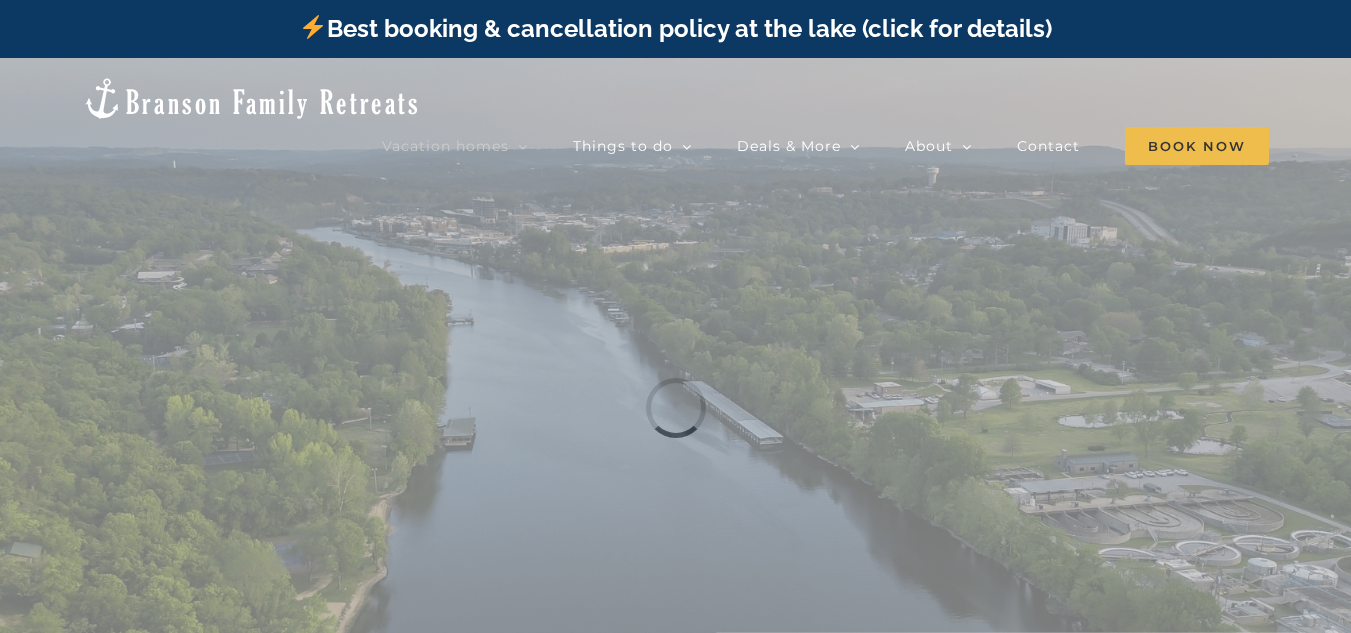 scroll, scrollTop: 0, scrollLeft: 0, axis: both 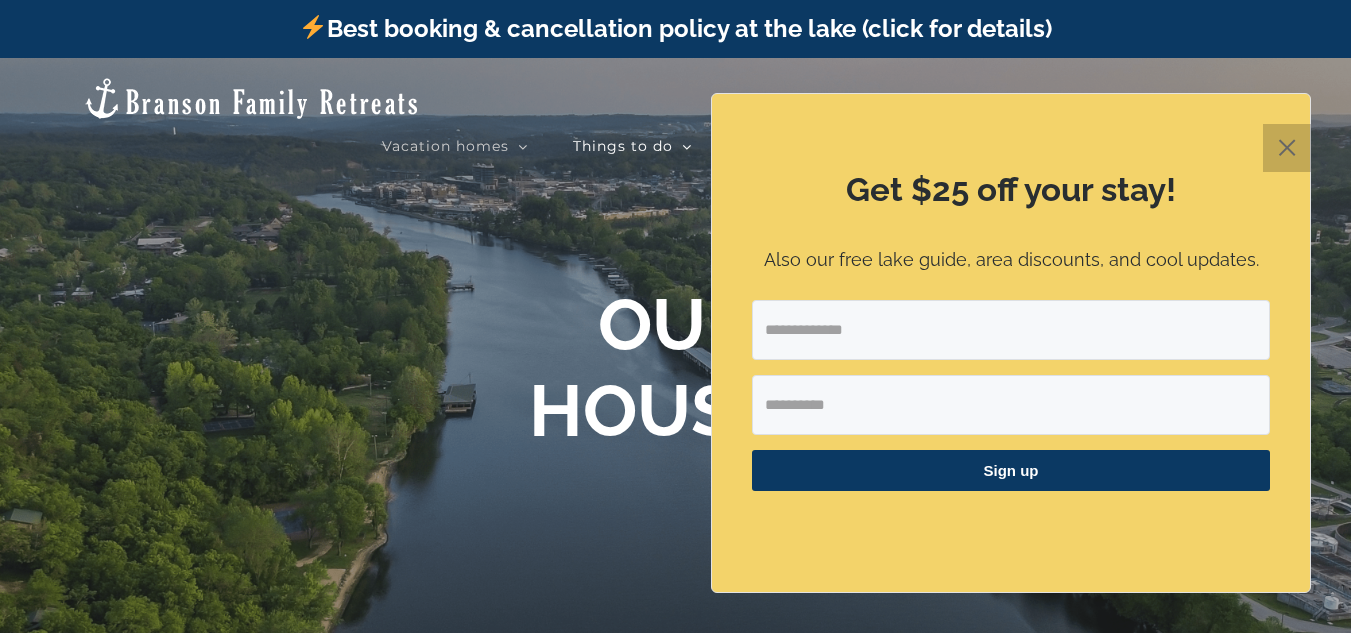 click on "✕" at bounding box center (1287, 148) 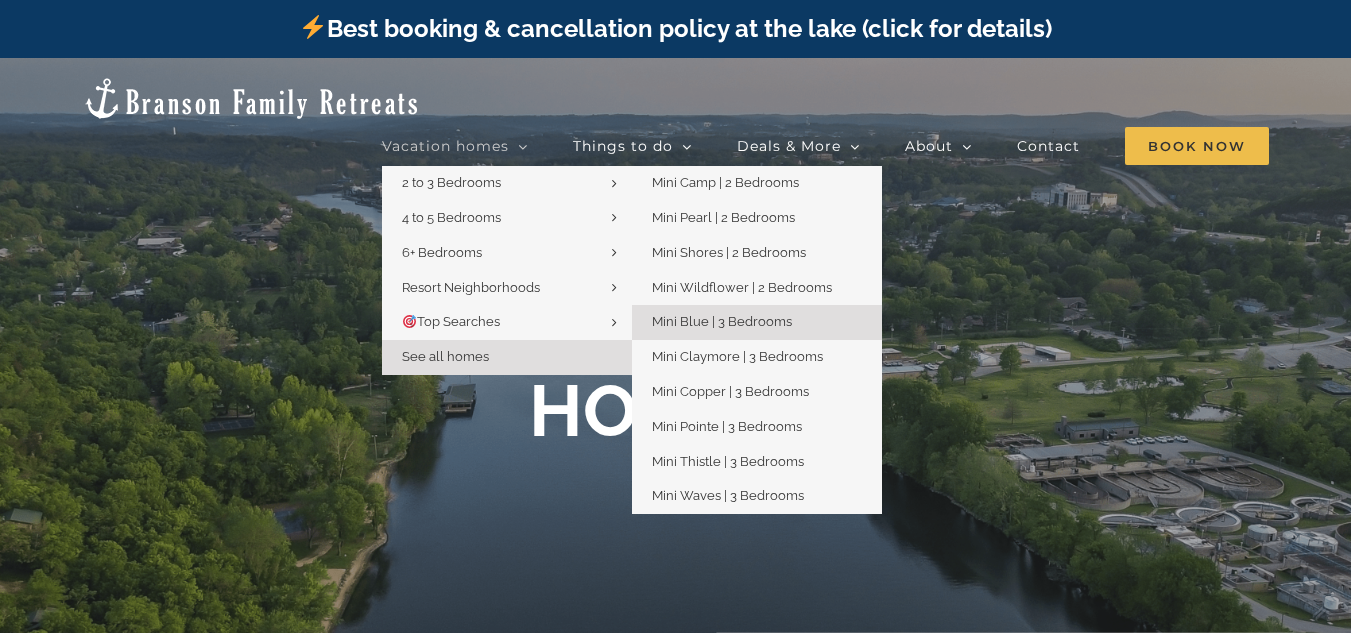 click on "Mini Blue | 3 Bedrooms" at bounding box center (757, 322) 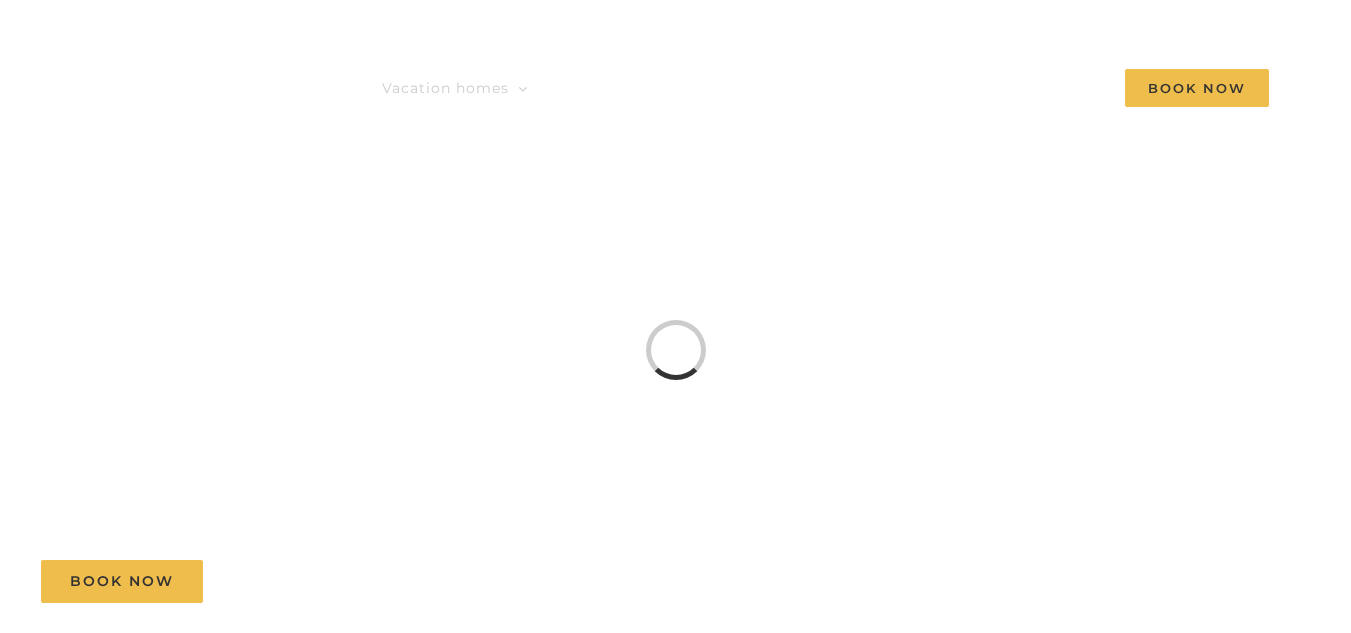 scroll, scrollTop: 0, scrollLeft: 0, axis: both 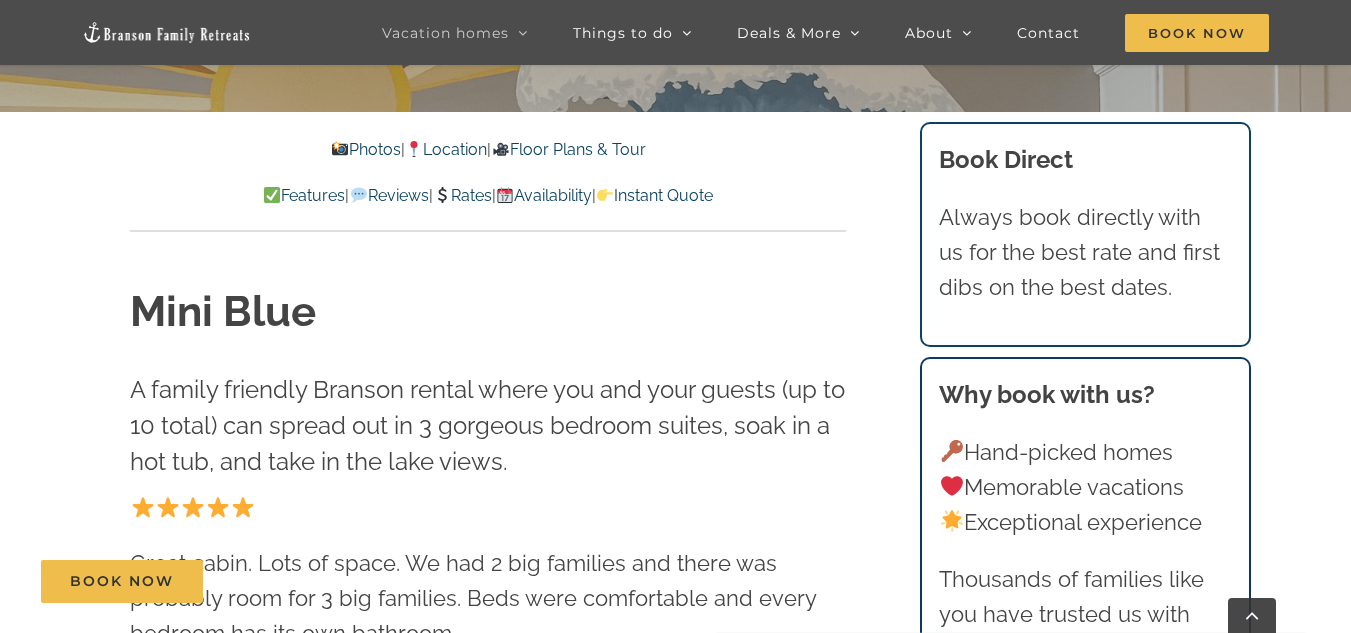 click on "A family friendly Branson rental where you and your guests (up to 10 total) can spread out in 3 gorgeous bedroom suites, soak in a hot tub, and take in the lake views." at bounding box center [488, 426] 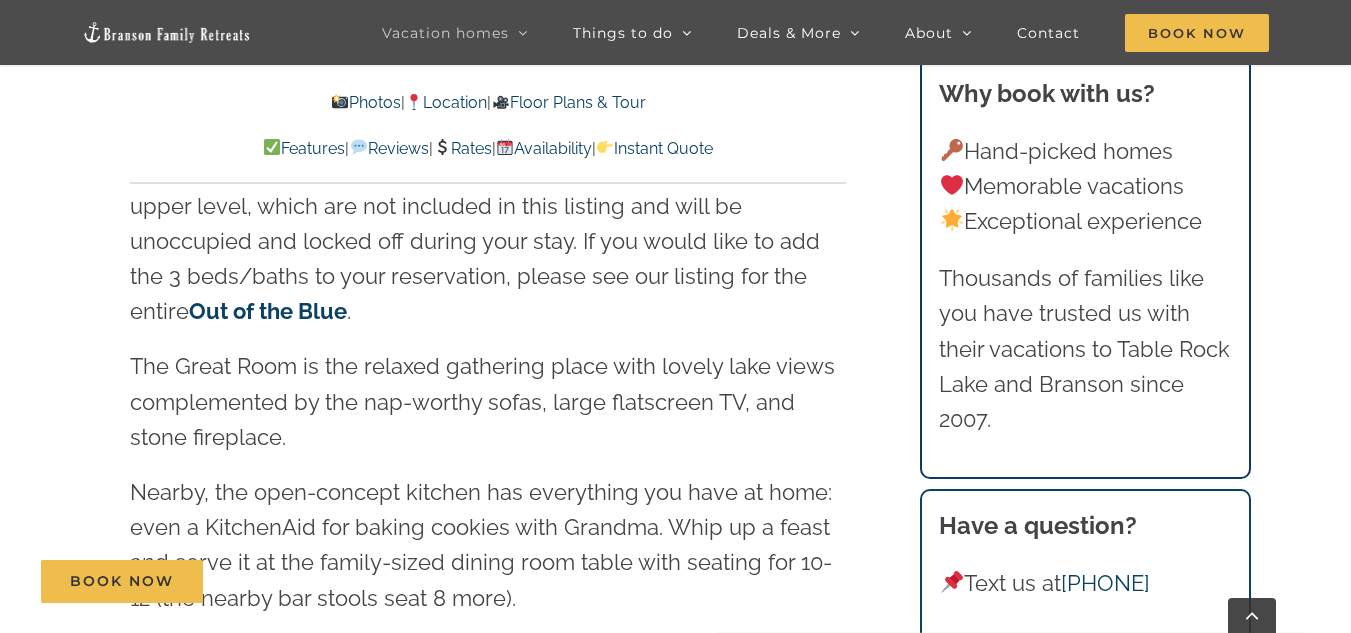 scroll, scrollTop: 3238, scrollLeft: 0, axis: vertical 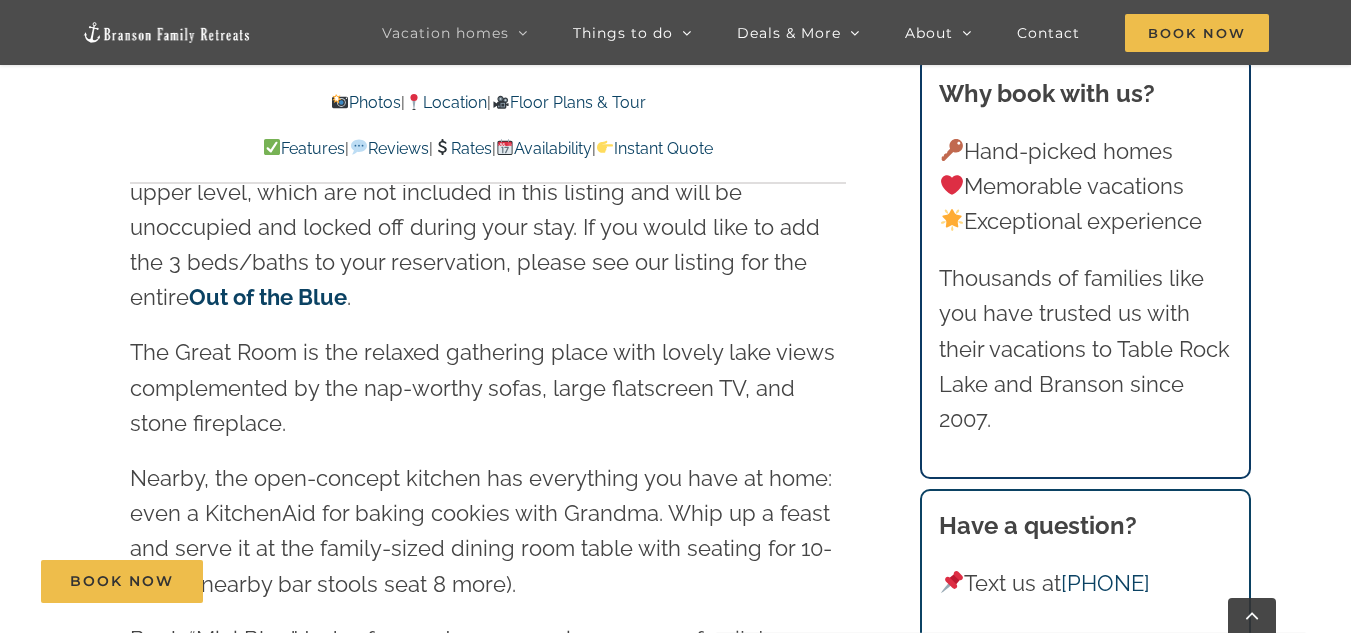 click on "Photos" at bounding box center [366, 102] 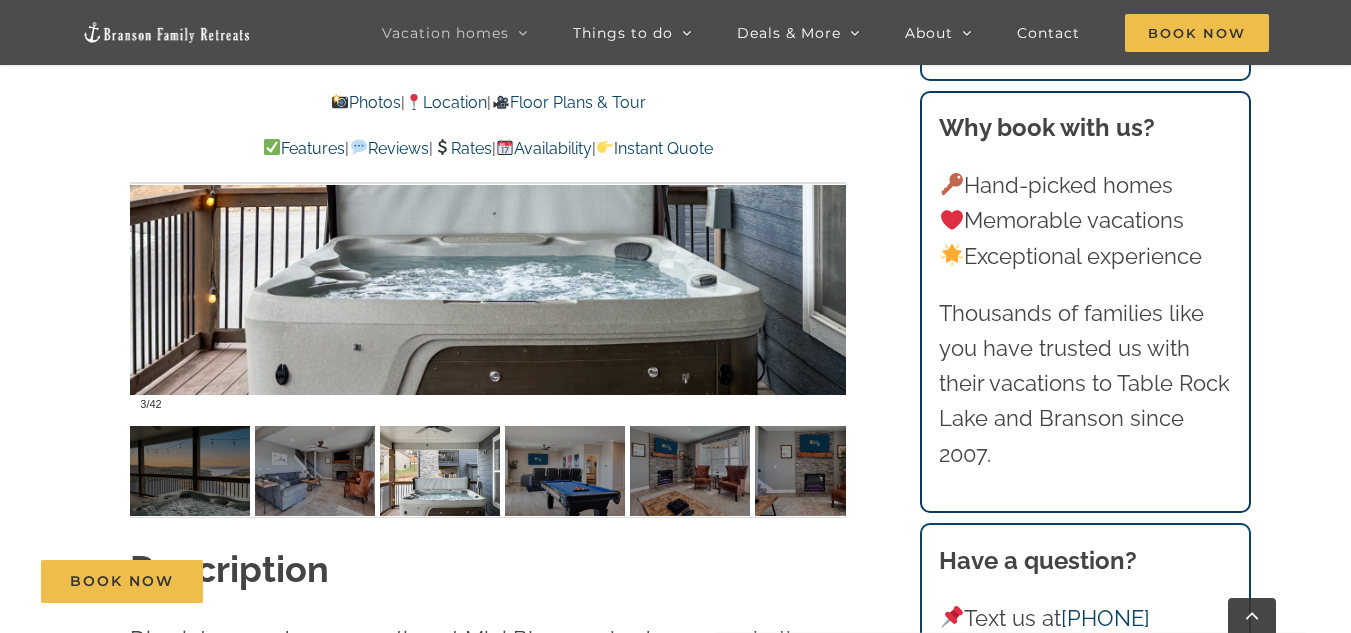 scroll, scrollTop: 1544, scrollLeft: 0, axis: vertical 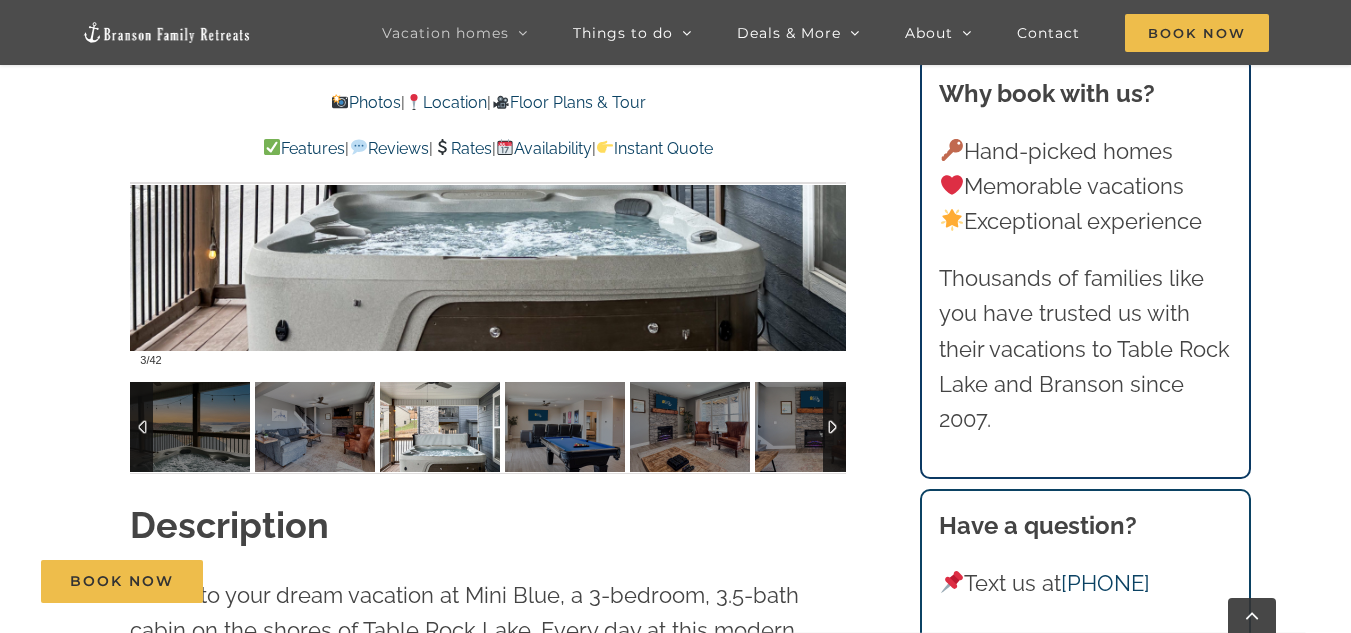 click at bounding box center (834, 427) 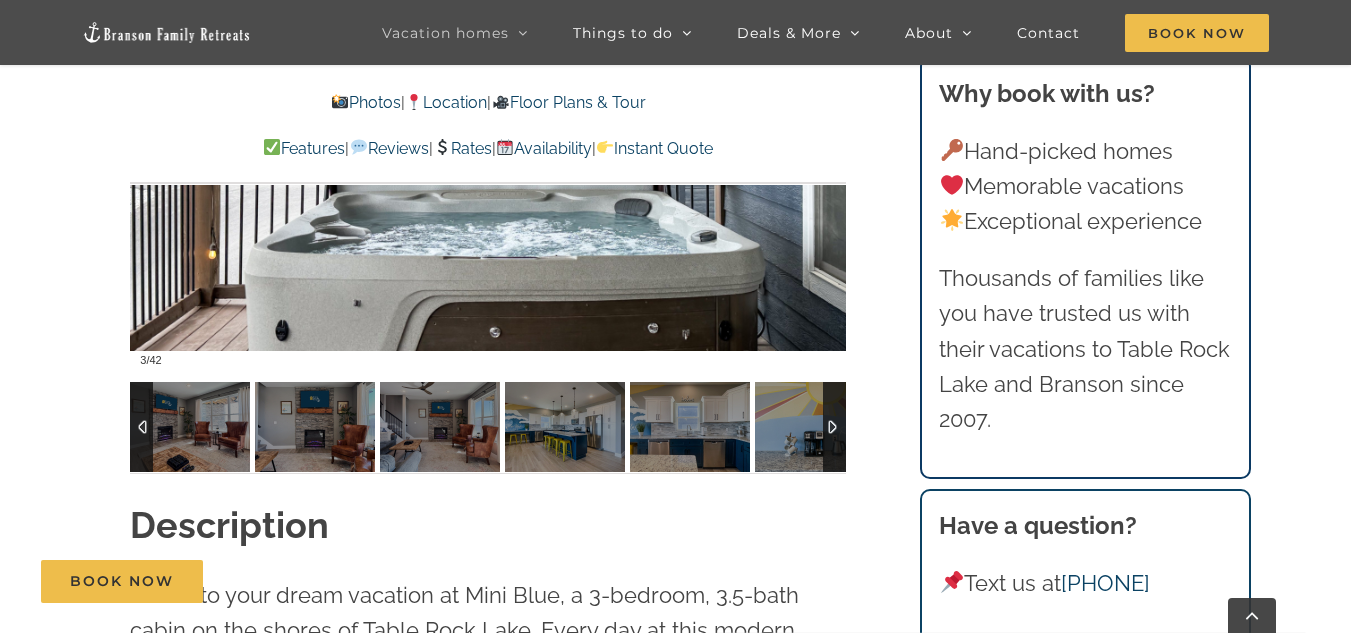 click at bounding box center (834, 427) 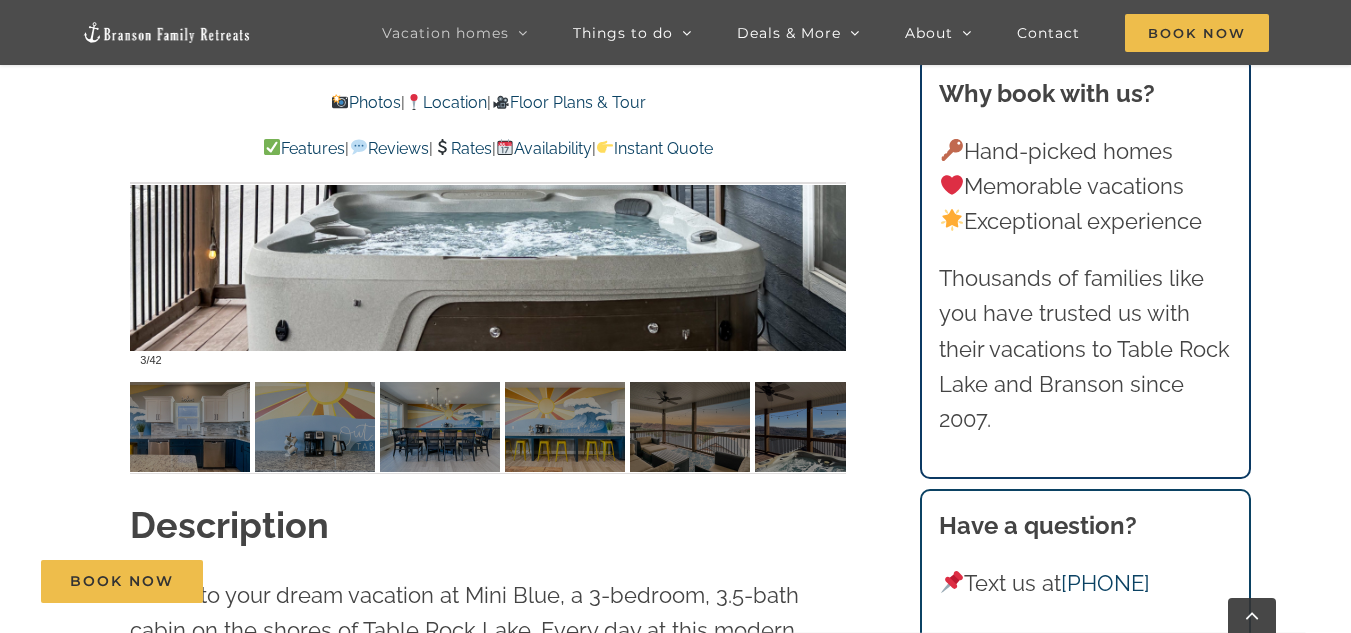 click at bounding box center [488, 82] 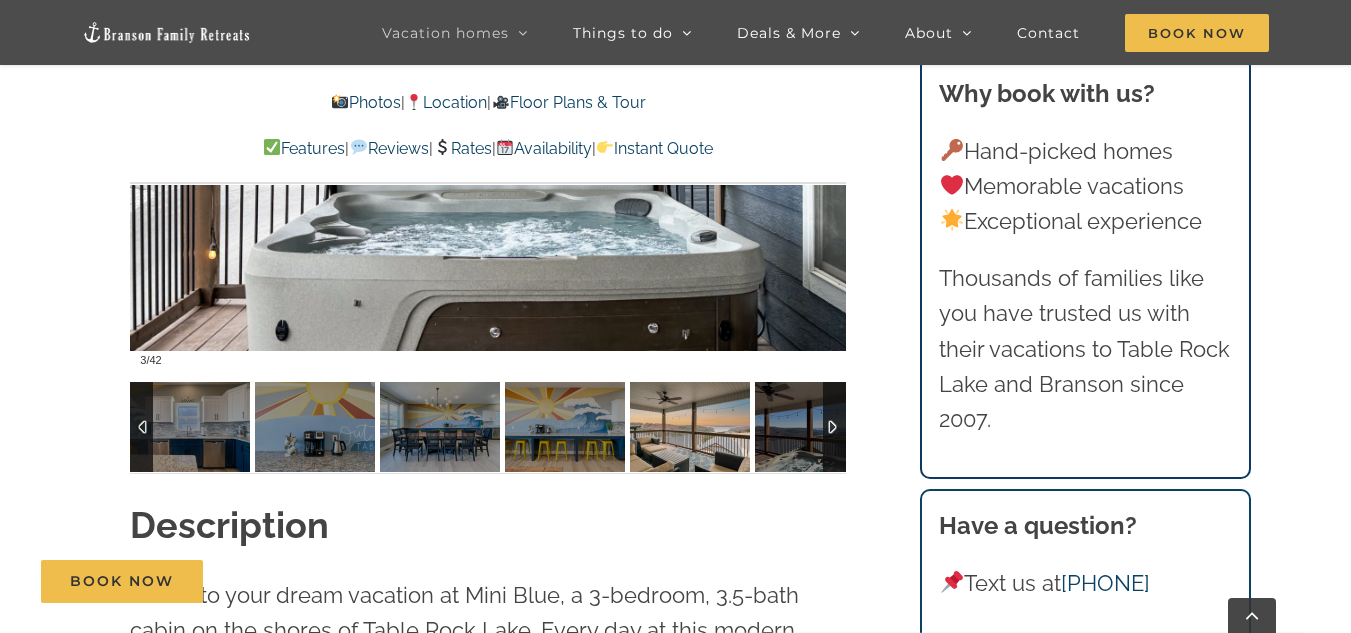 click at bounding box center [690, 427] 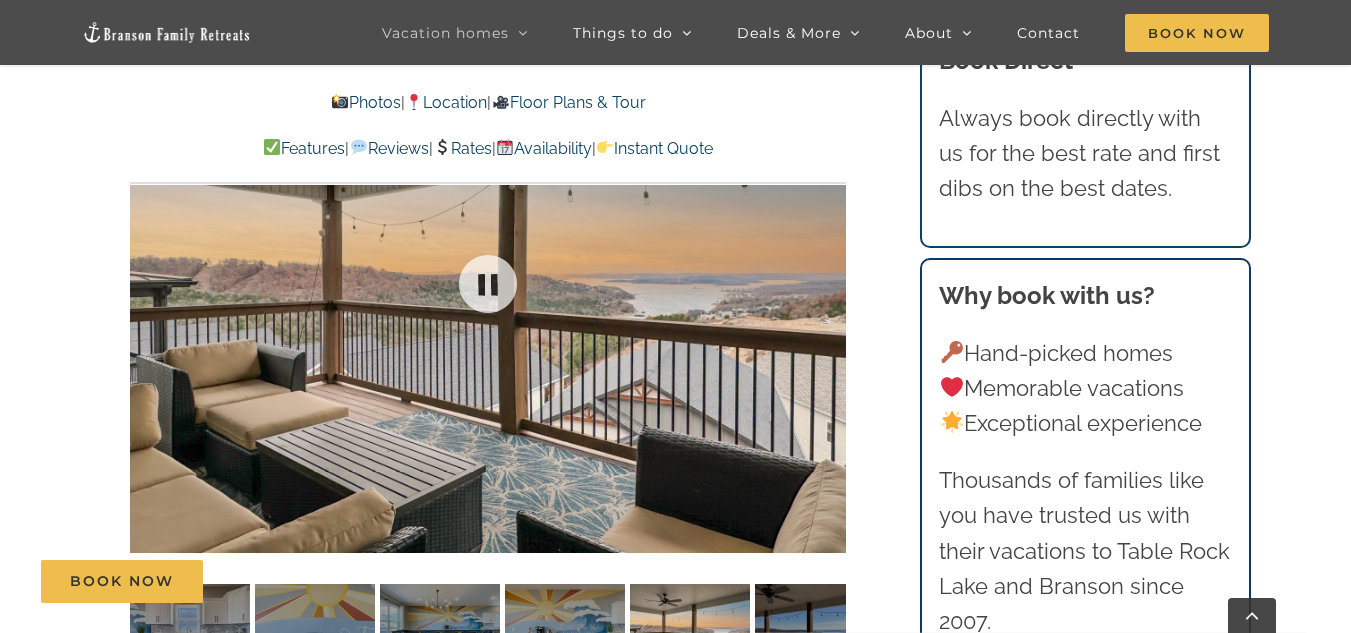 scroll, scrollTop: 1341, scrollLeft: 0, axis: vertical 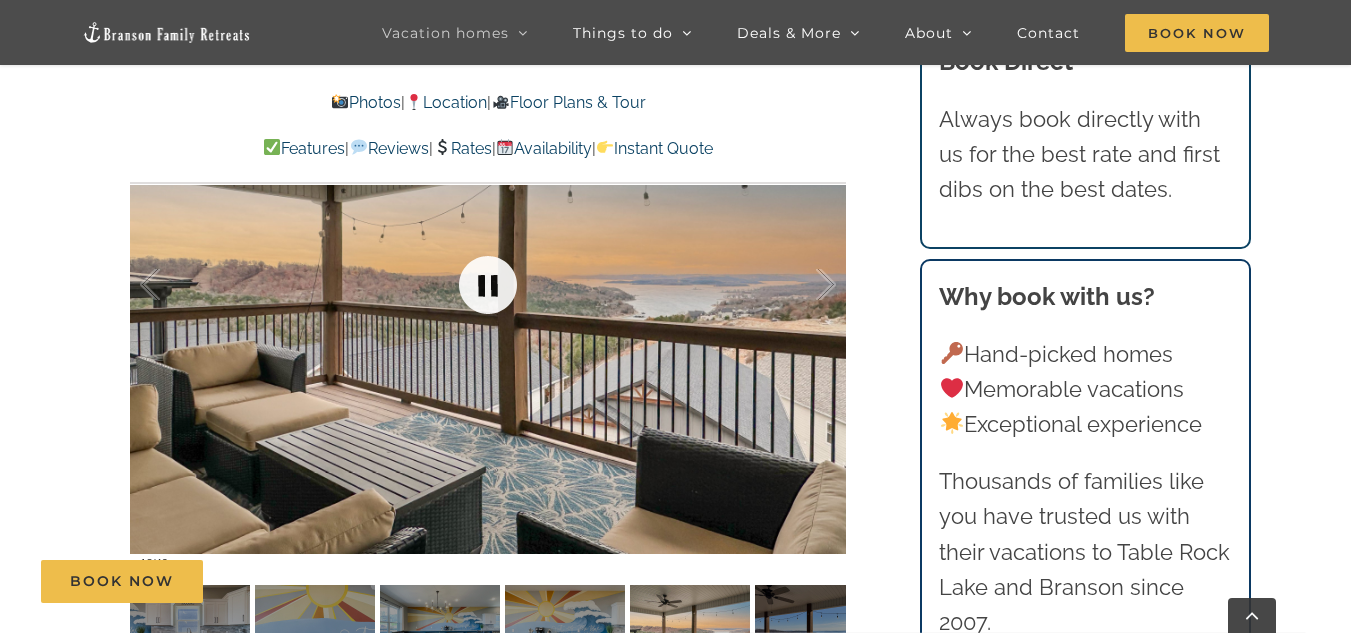 click at bounding box center [488, 285] 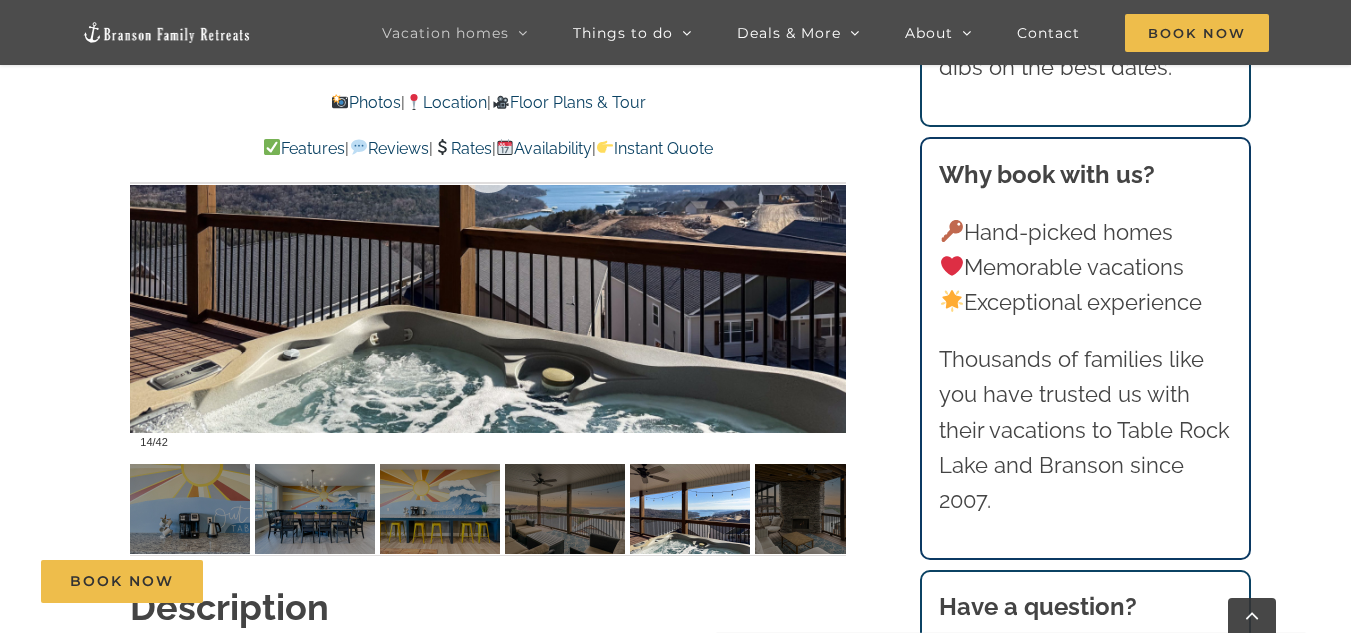 scroll, scrollTop: 1463, scrollLeft: 0, axis: vertical 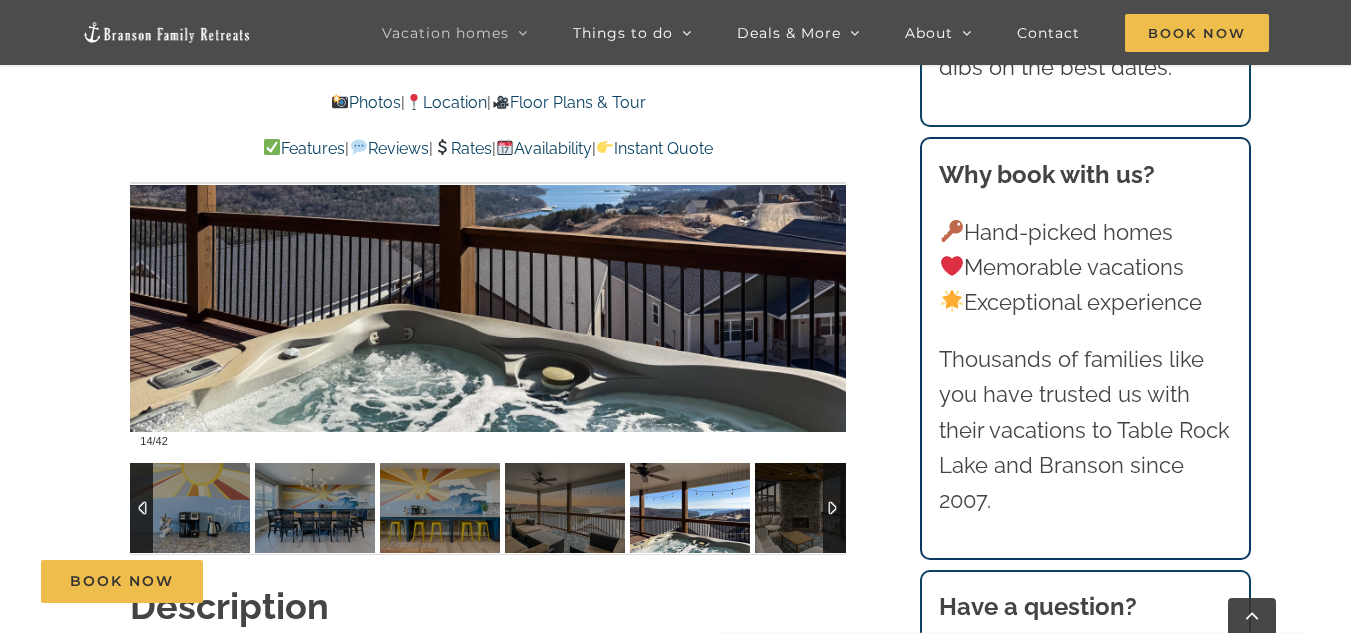 click at bounding box center [690, 508] 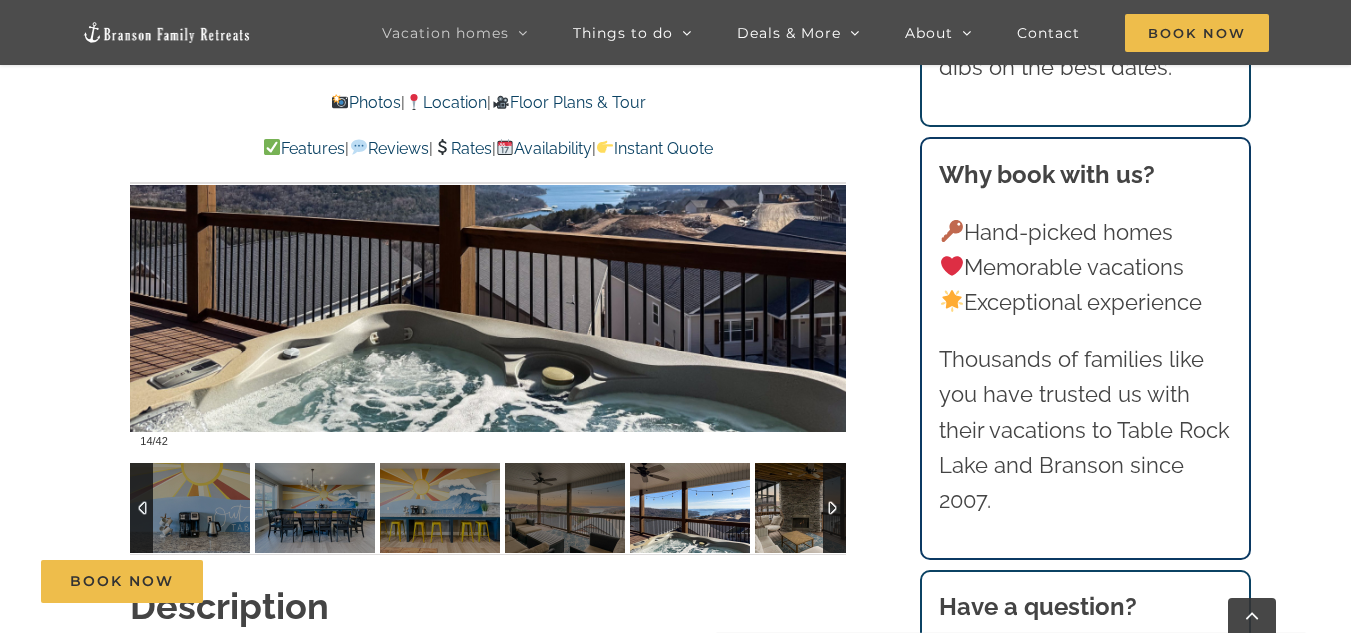 click at bounding box center [815, 508] 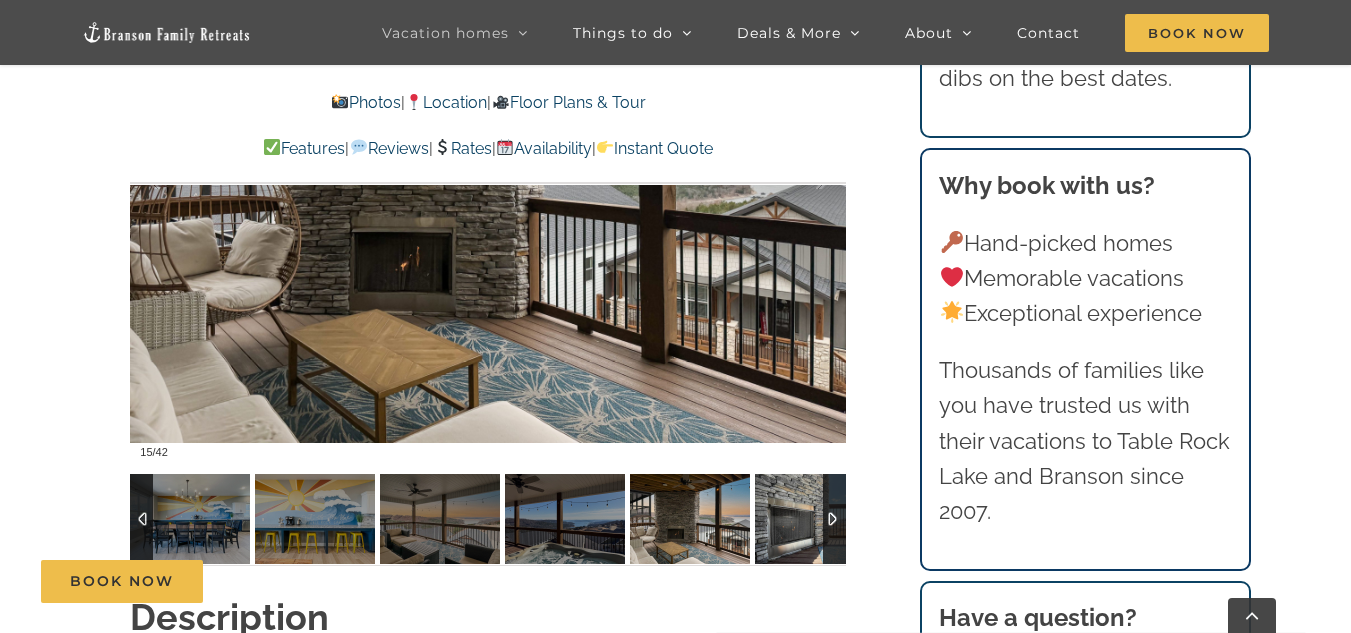 scroll, scrollTop: 1453, scrollLeft: 0, axis: vertical 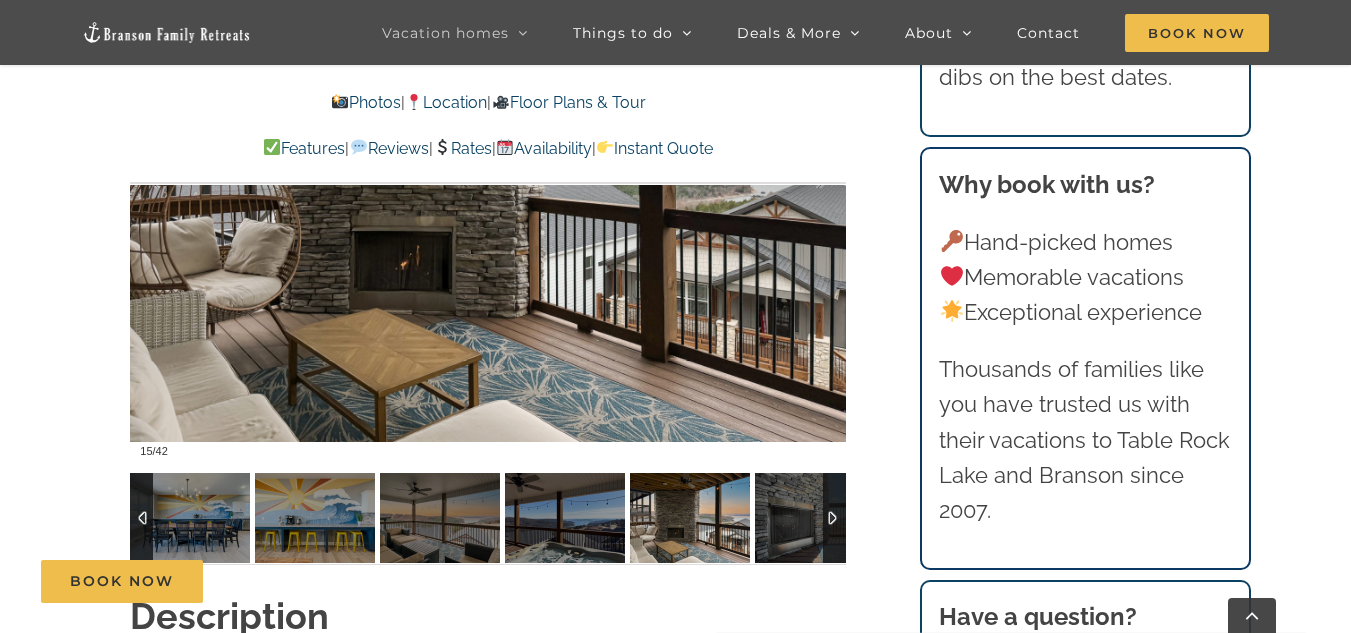 click at bounding box center [834, 518] 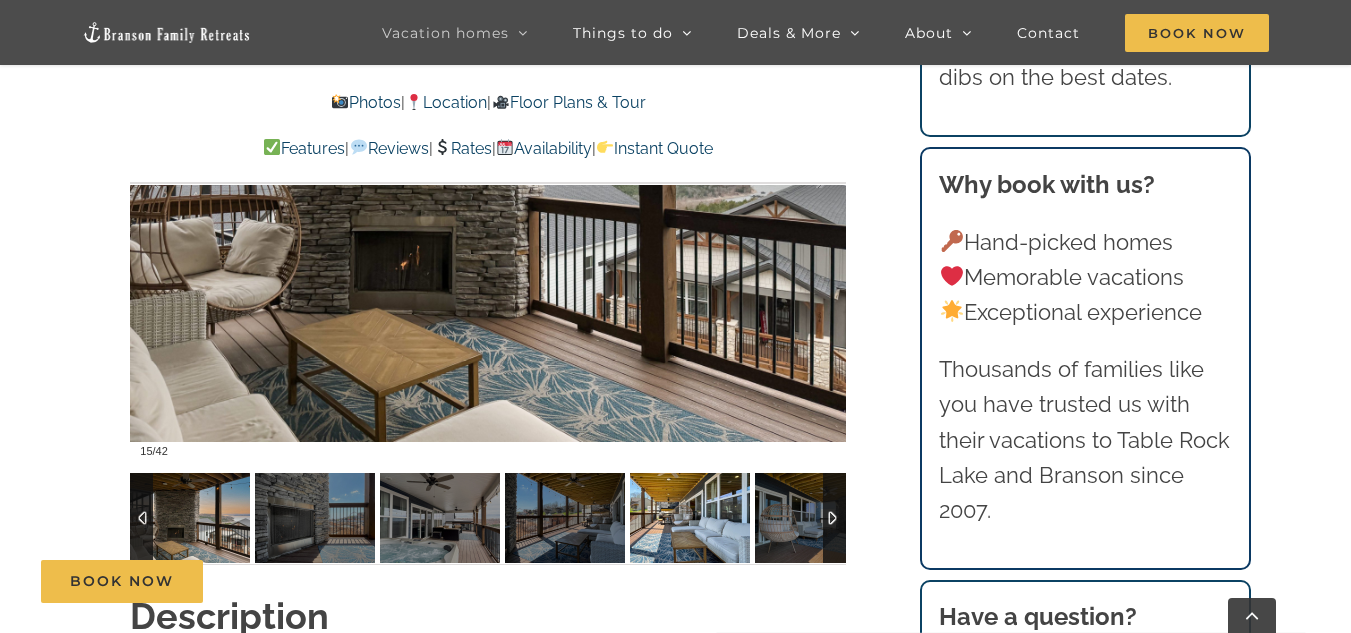click at bounding box center [690, 518] 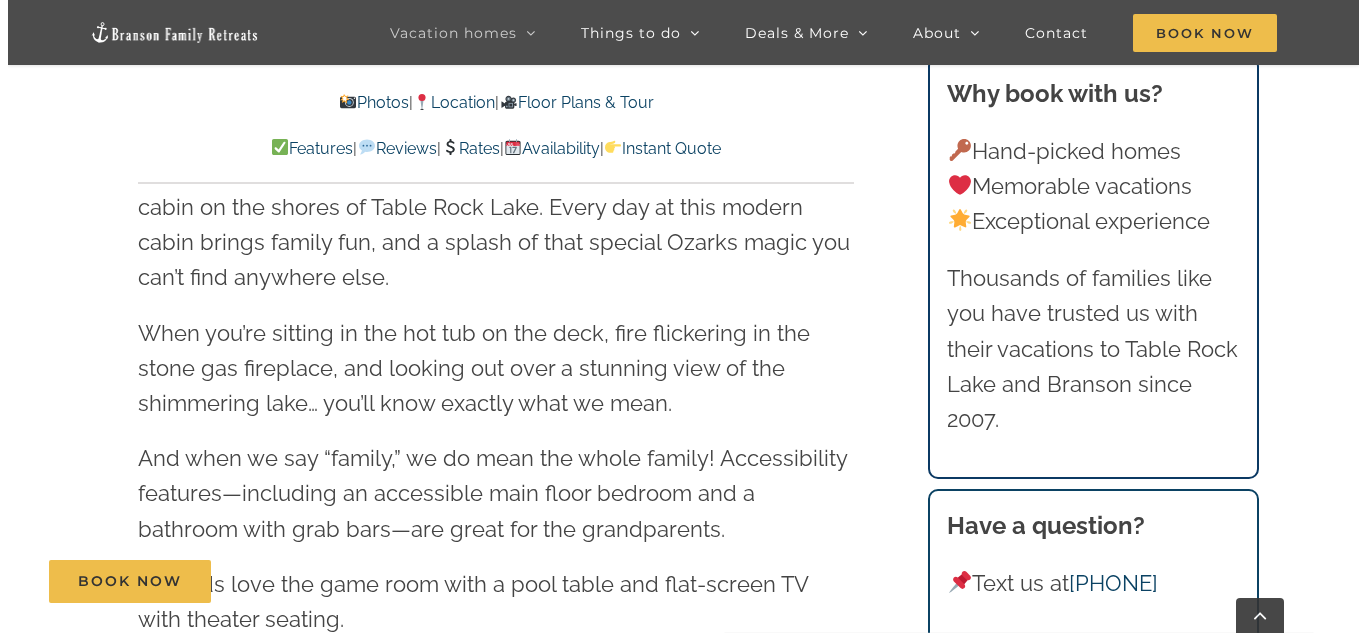 scroll, scrollTop: 1968, scrollLeft: 0, axis: vertical 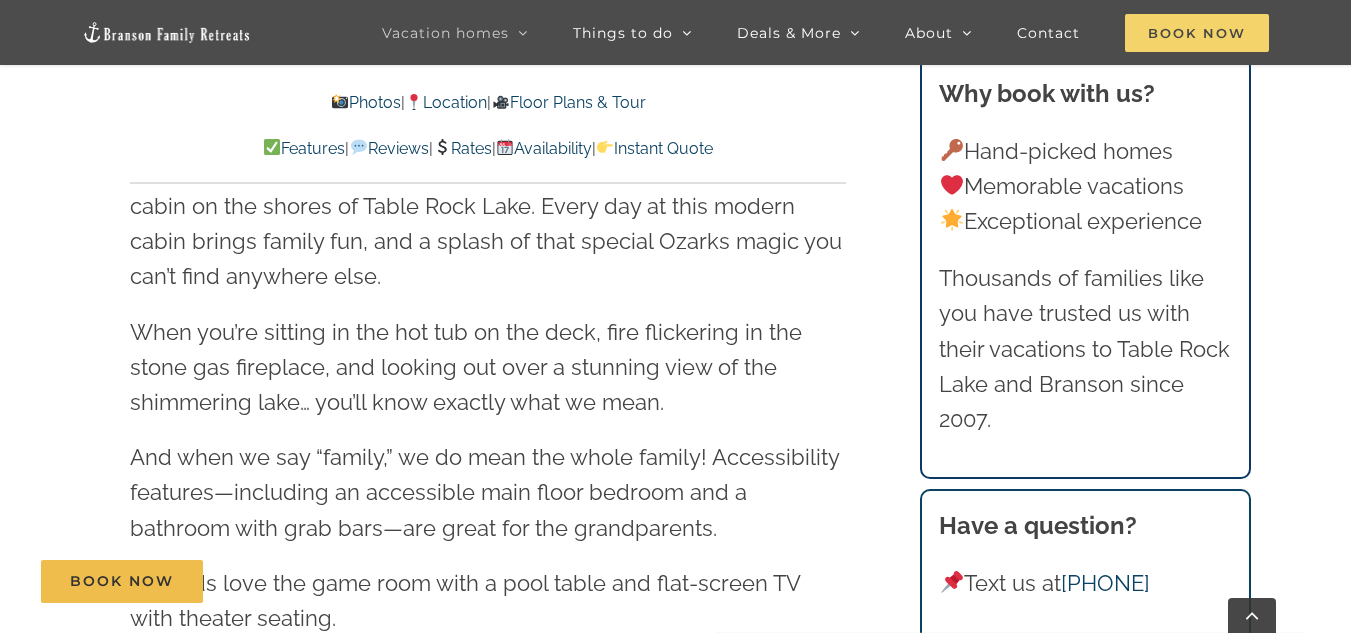 click on "Book Now" at bounding box center [1197, 33] 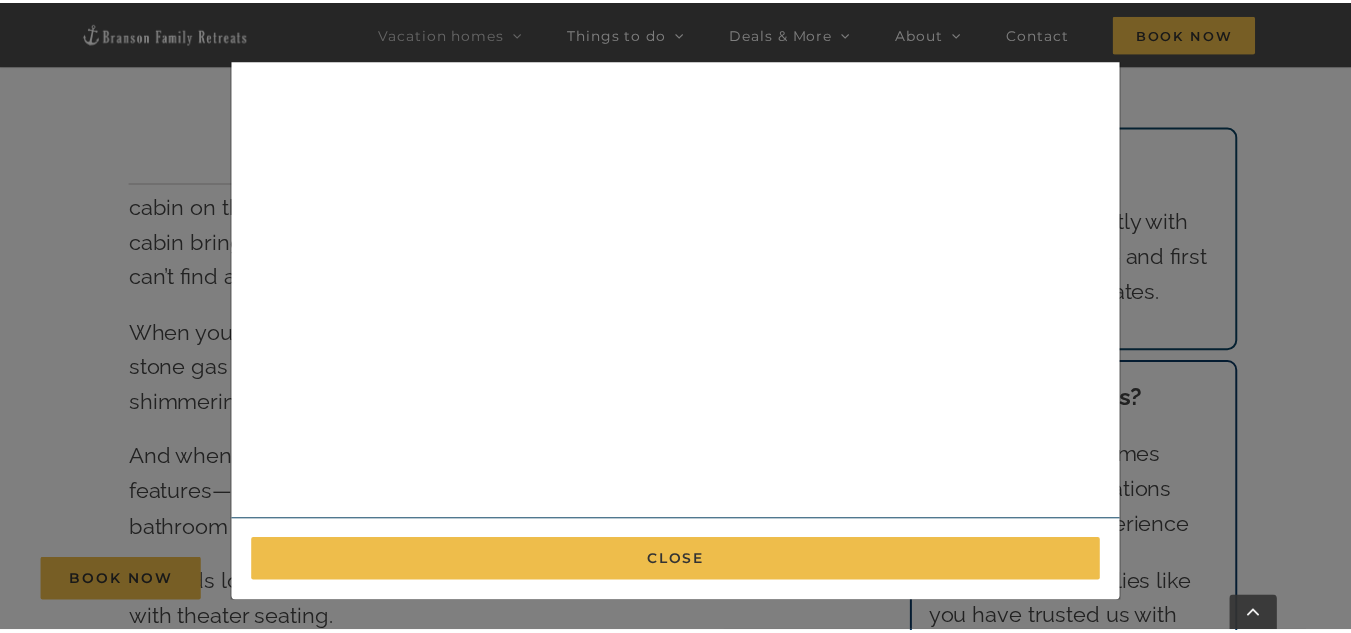 scroll, scrollTop: 0, scrollLeft: 0, axis: both 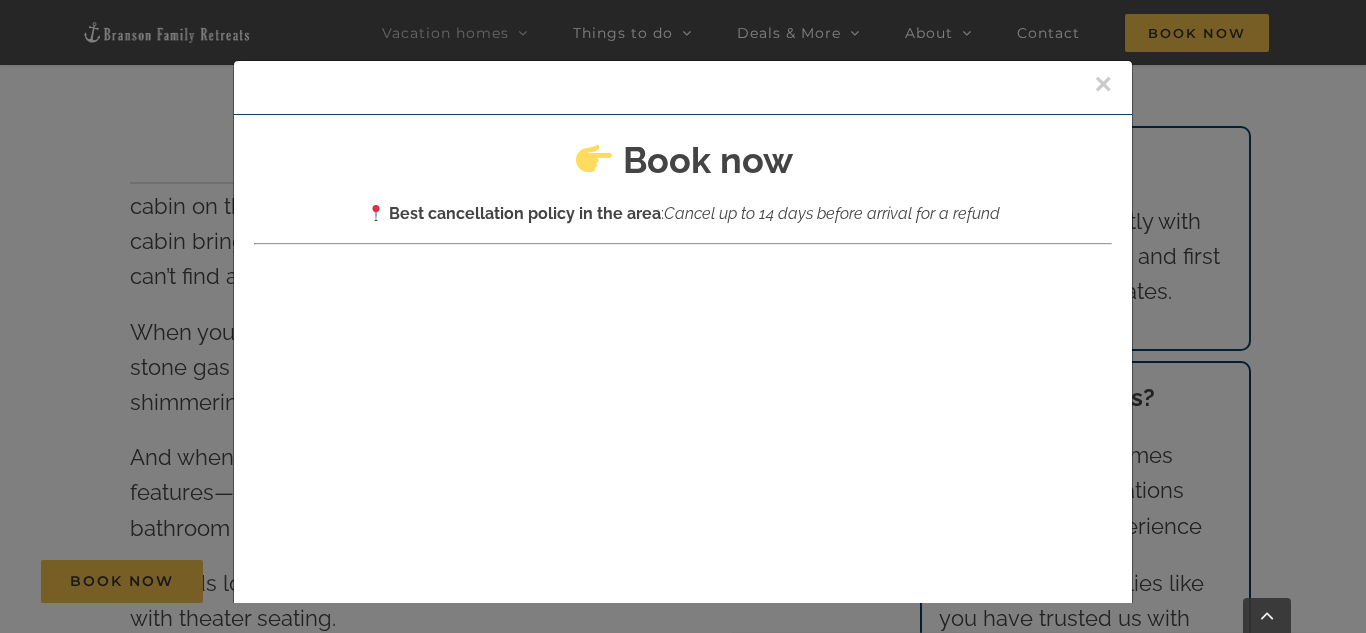 click on "×" at bounding box center (1103, 84) 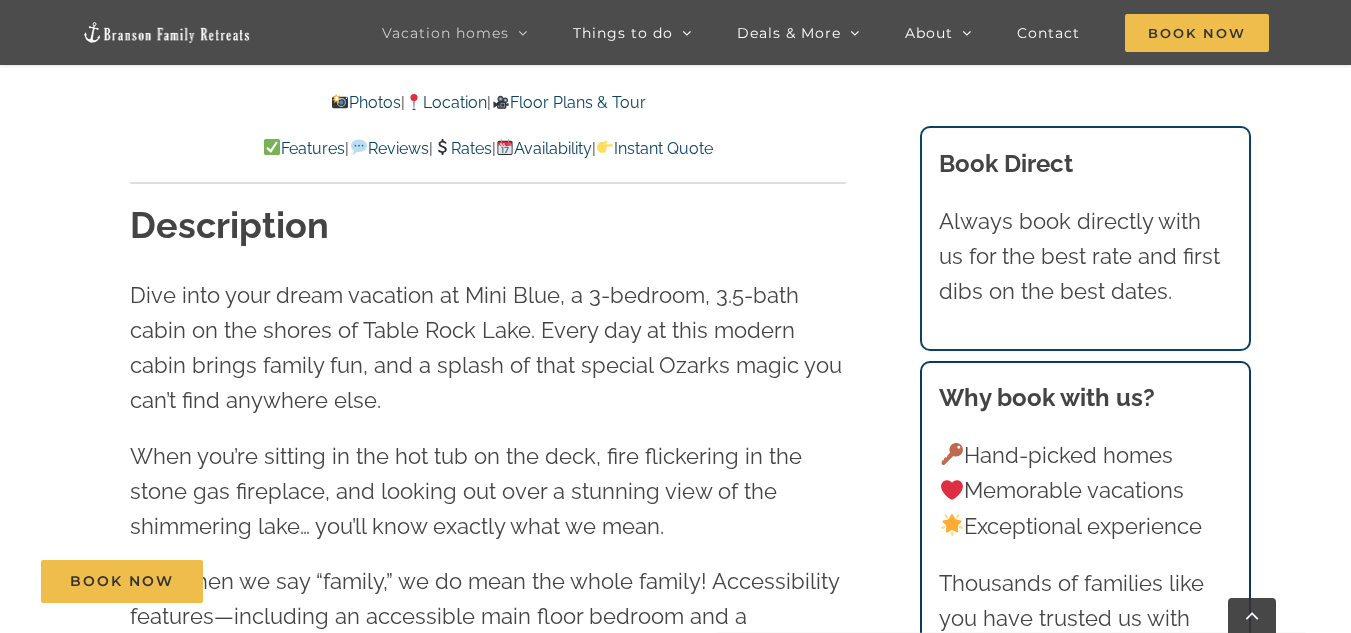 scroll, scrollTop: 1843, scrollLeft: 0, axis: vertical 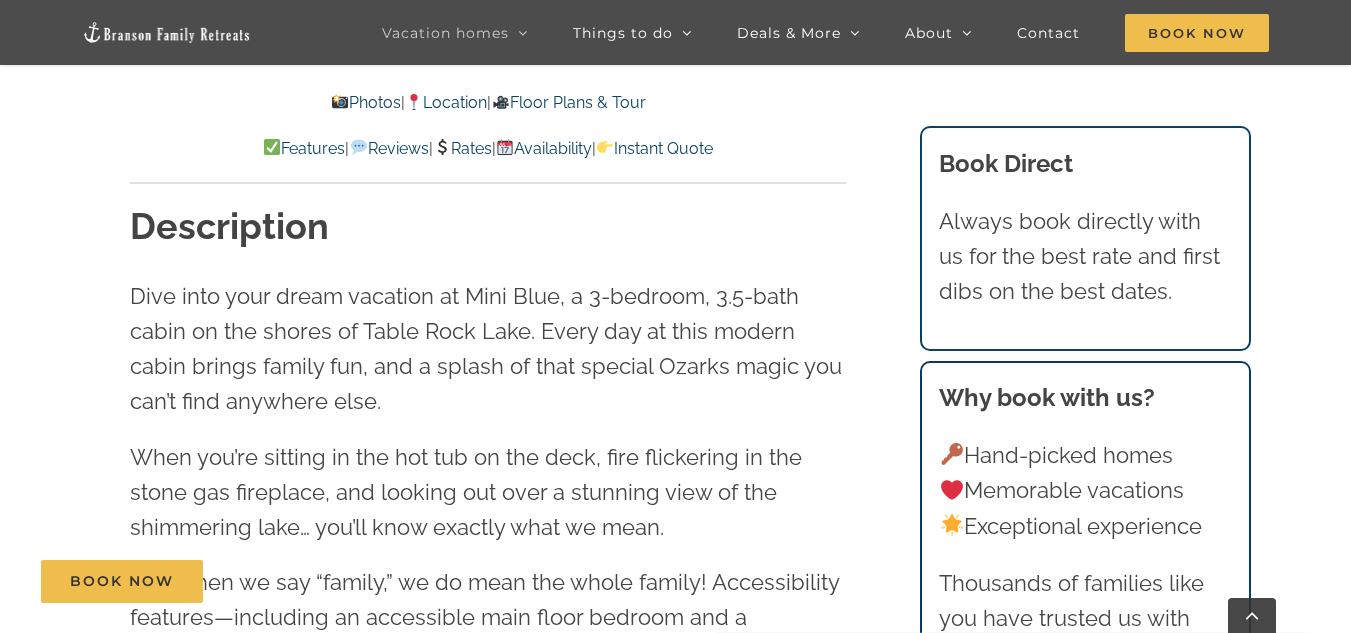 click on "Floor Plans & Tour" at bounding box center [568, 102] 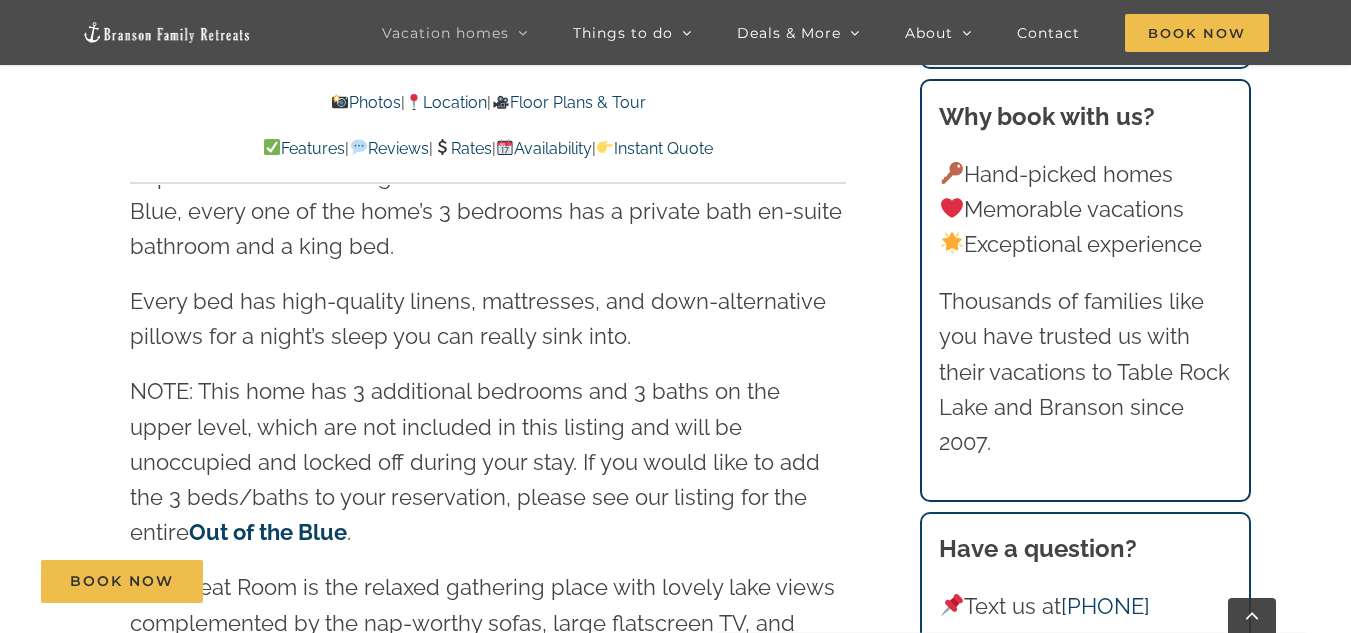 scroll, scrollTop: 3001, scrollLeft: 0, axis: vertical 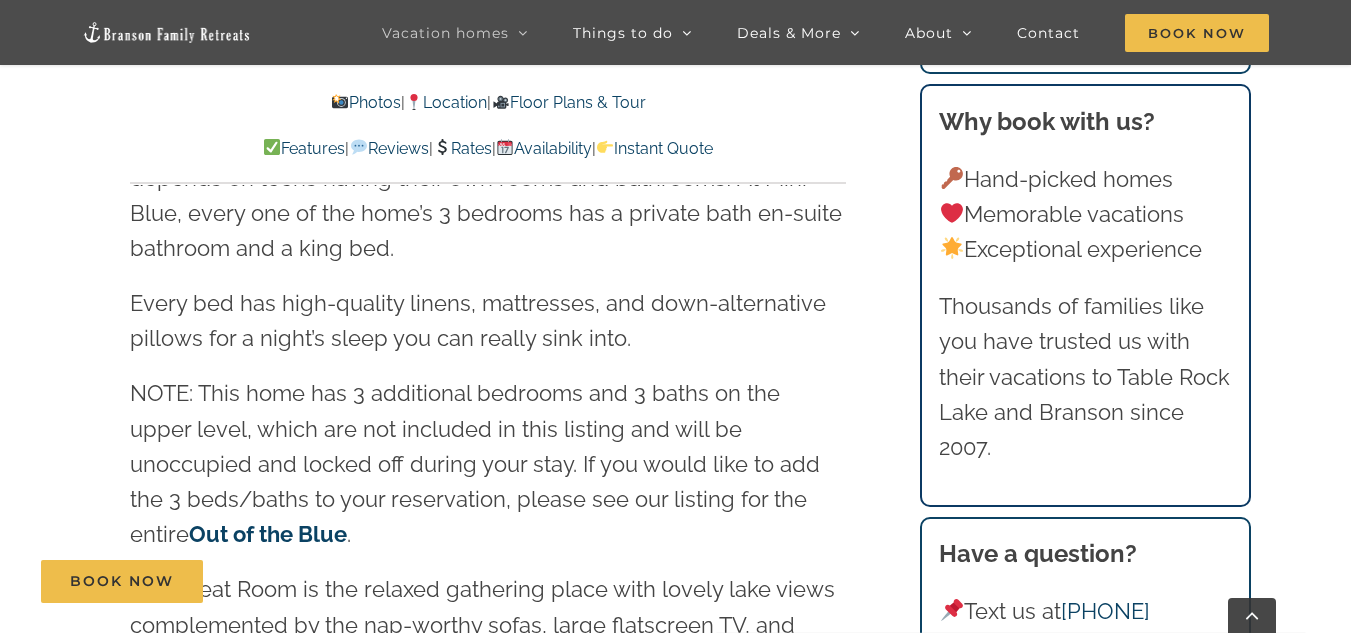 click on "Rates" at bounding box center [462, 148] 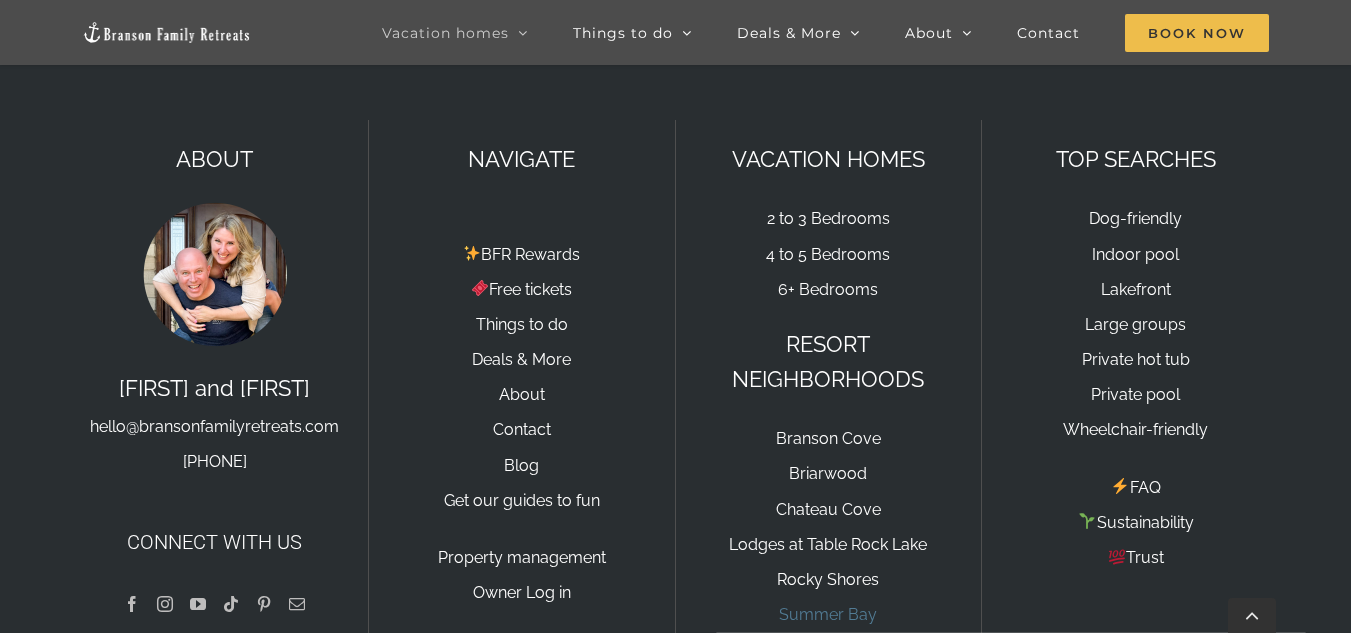 scroll, scrollTop: 13615, scrollLeft: 0, axis: vertical 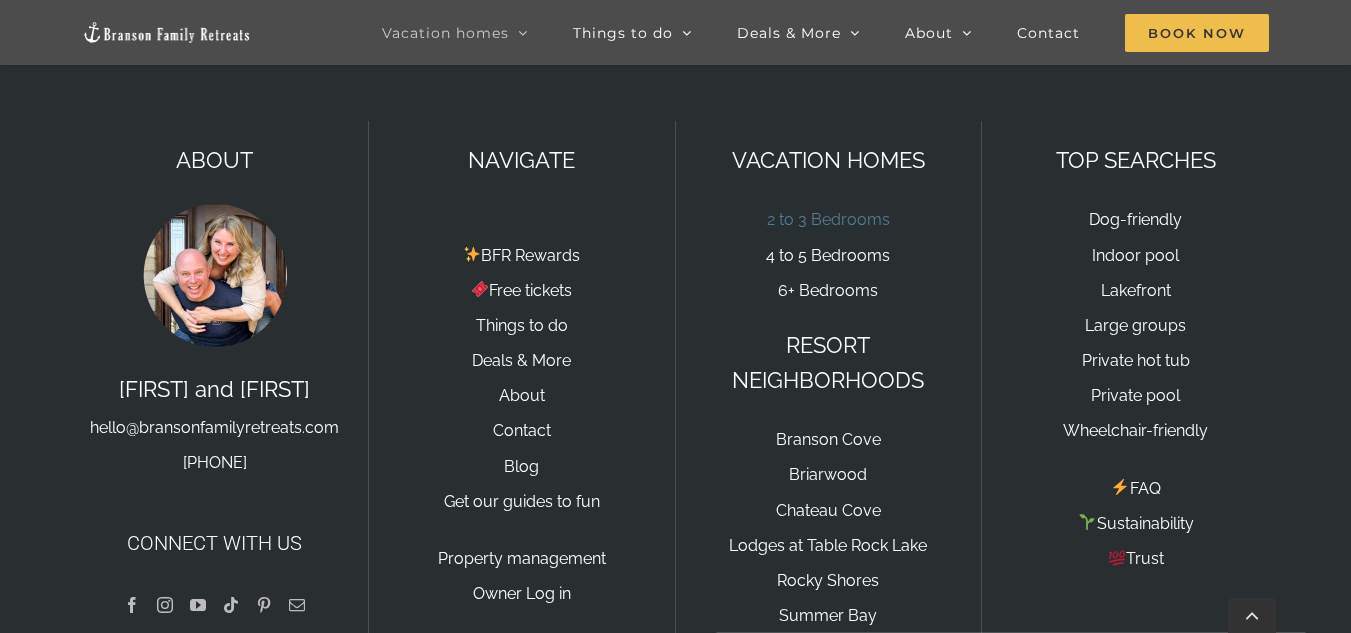 click on "2 to 3 Bedrooms" at bounding box center [828, 219] 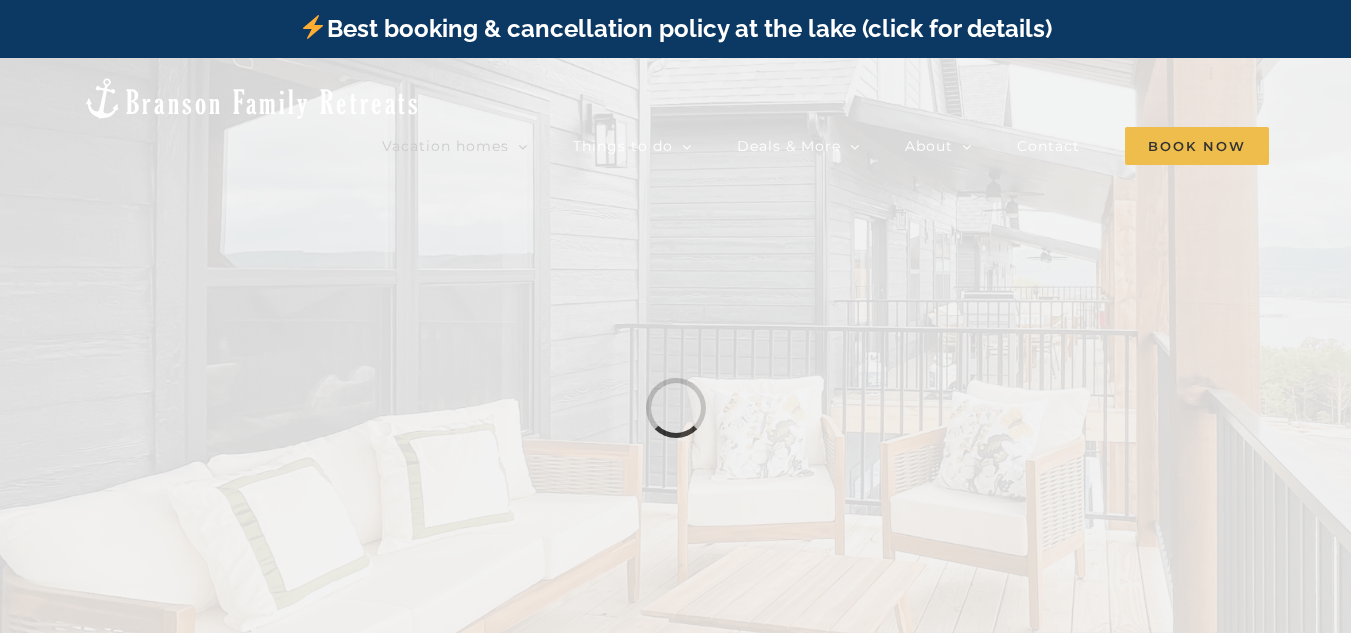scroll, scrollTop: 0, scrollLeft: 0, axis: both 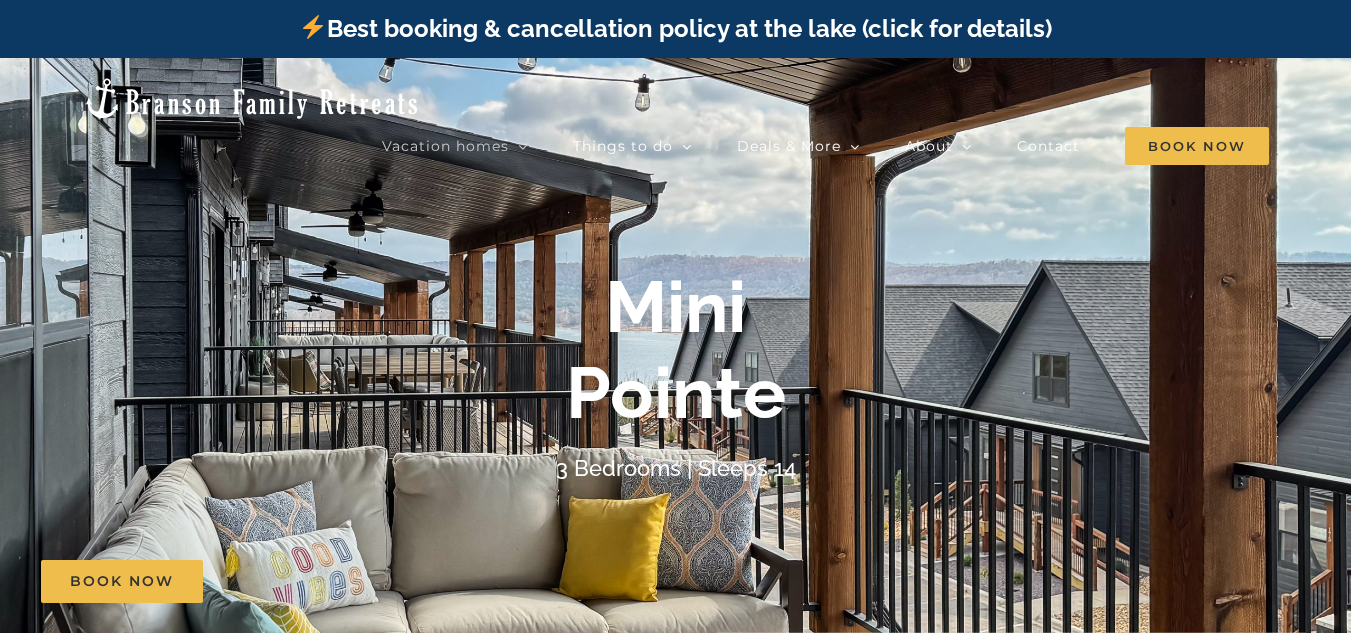 click on "Mini
Pointe" at bounding box center (676, 349) 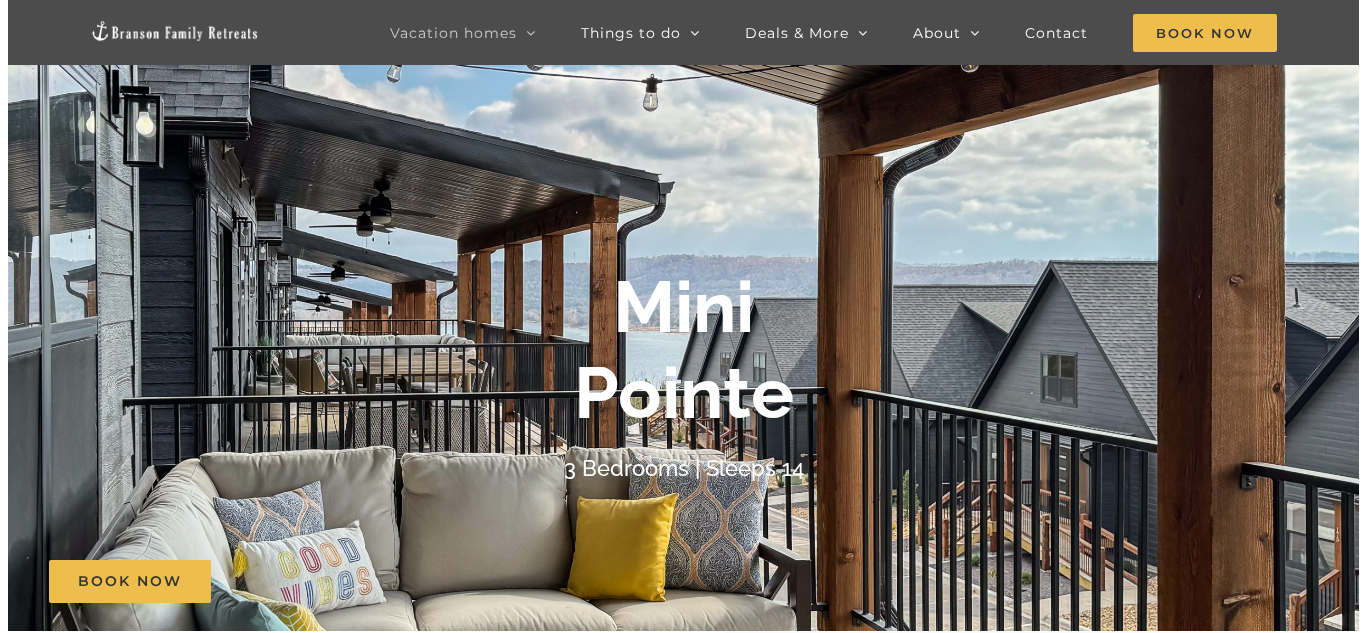 scroll, scrollTop: 61, scrollLeft: 0, axis: vertical 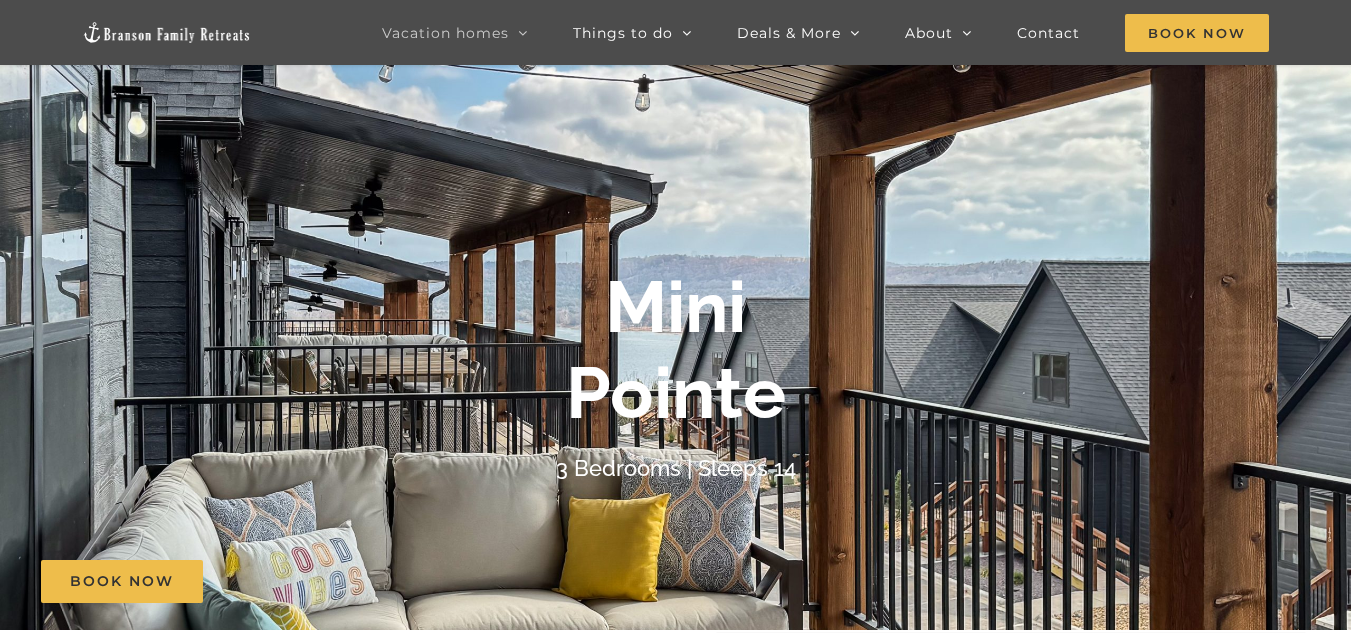 click on "Mini
Pointe
3 Bedrooms | Sleeps 14" at bounding box center (676, 375) 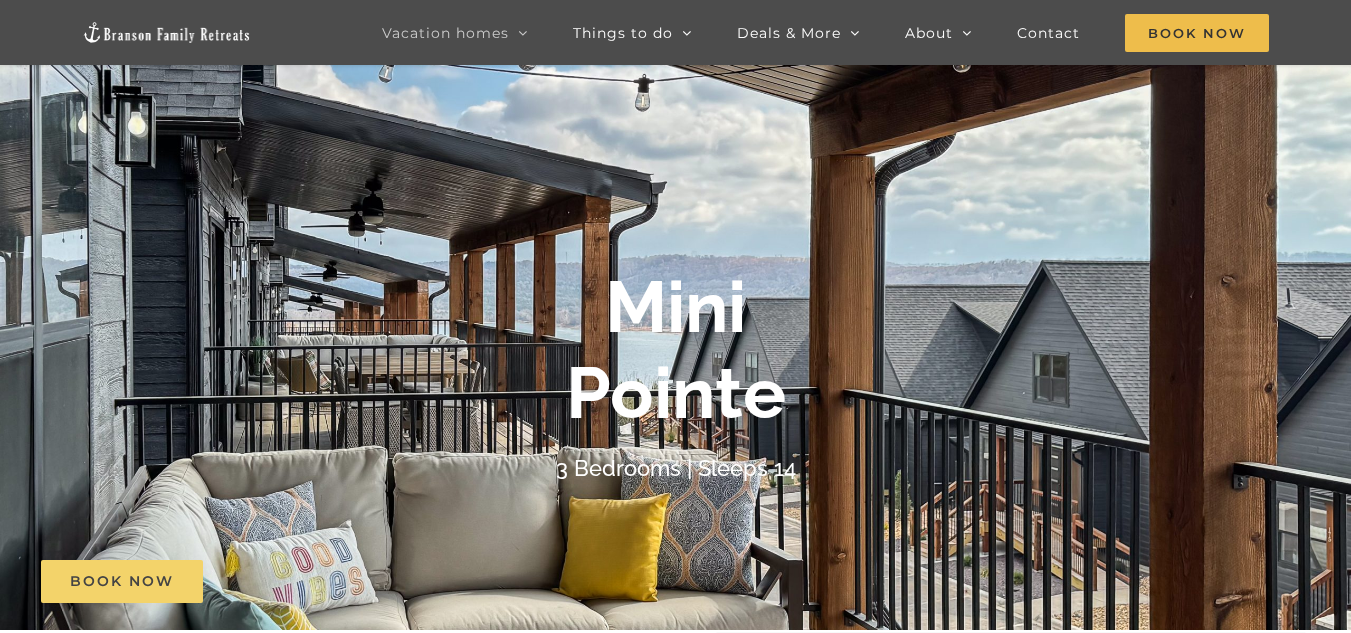 click on "Book Now" at bounding box center [122, 581] 